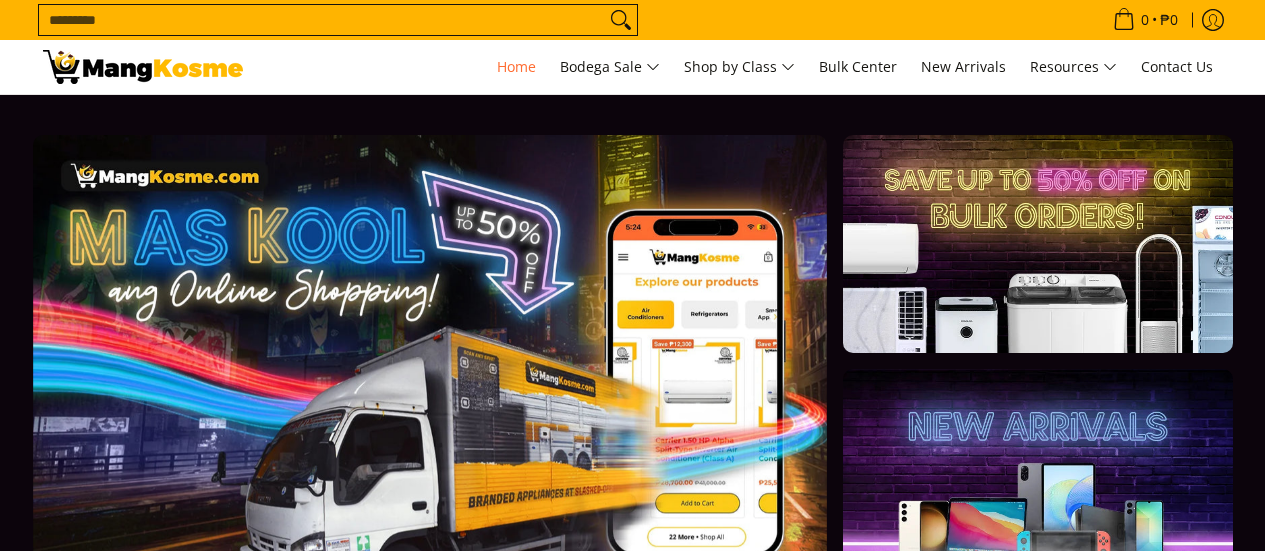 scroll, scrollTop: 1149, scrollLeft: 0, axis: vertical 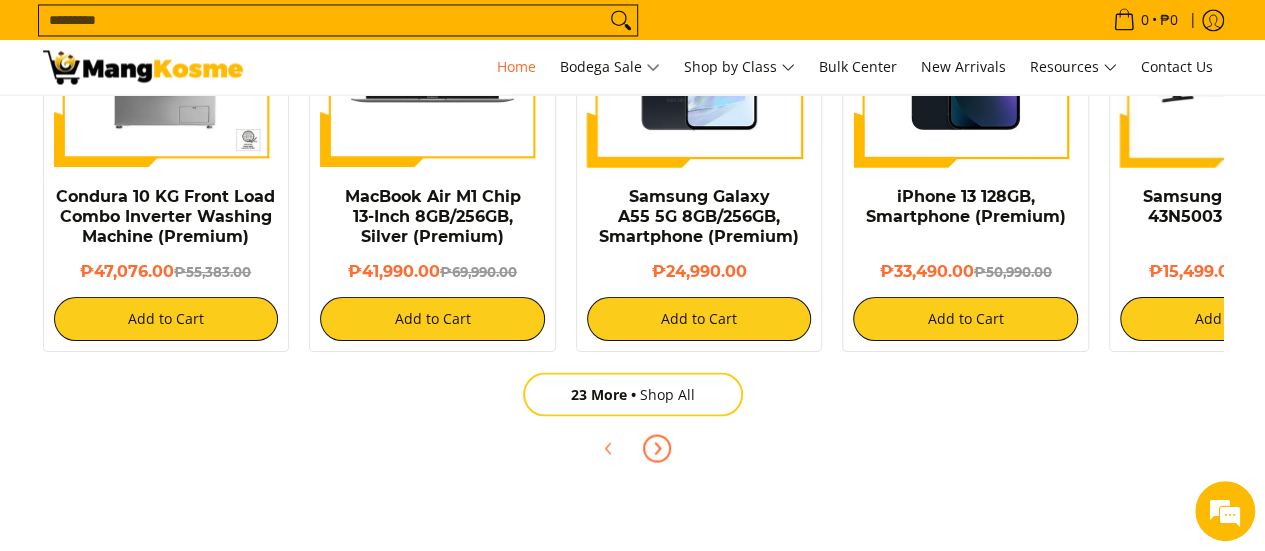 click at bounding box center [657, 448] 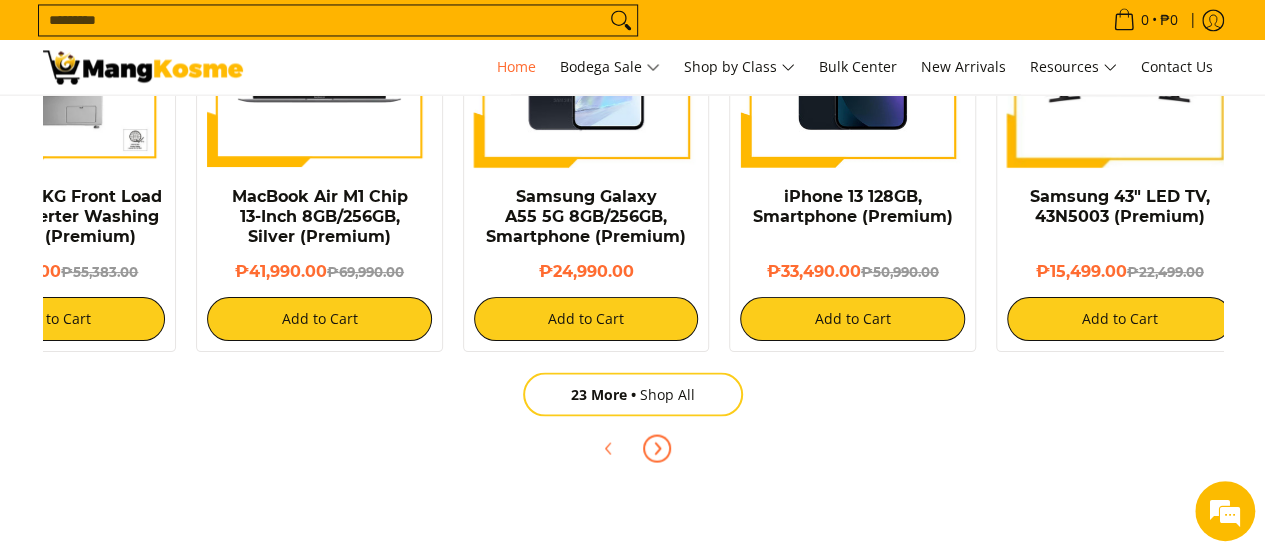 scroll, scrollTop: 0, scrollLeft: 400, axis: horizontal 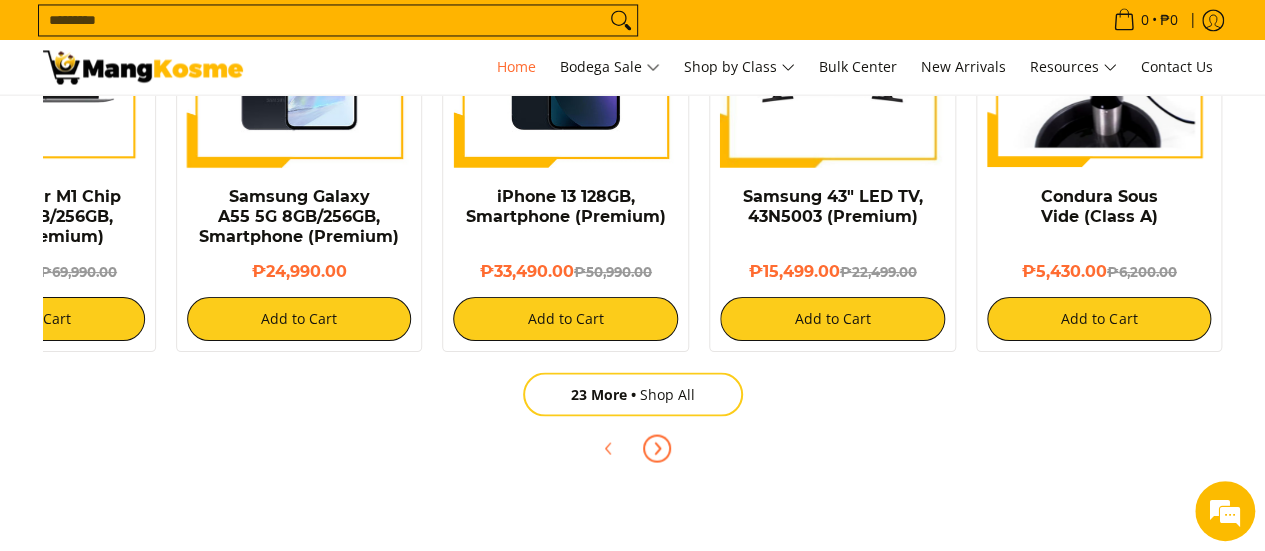 click at bounding box center [657, 448] 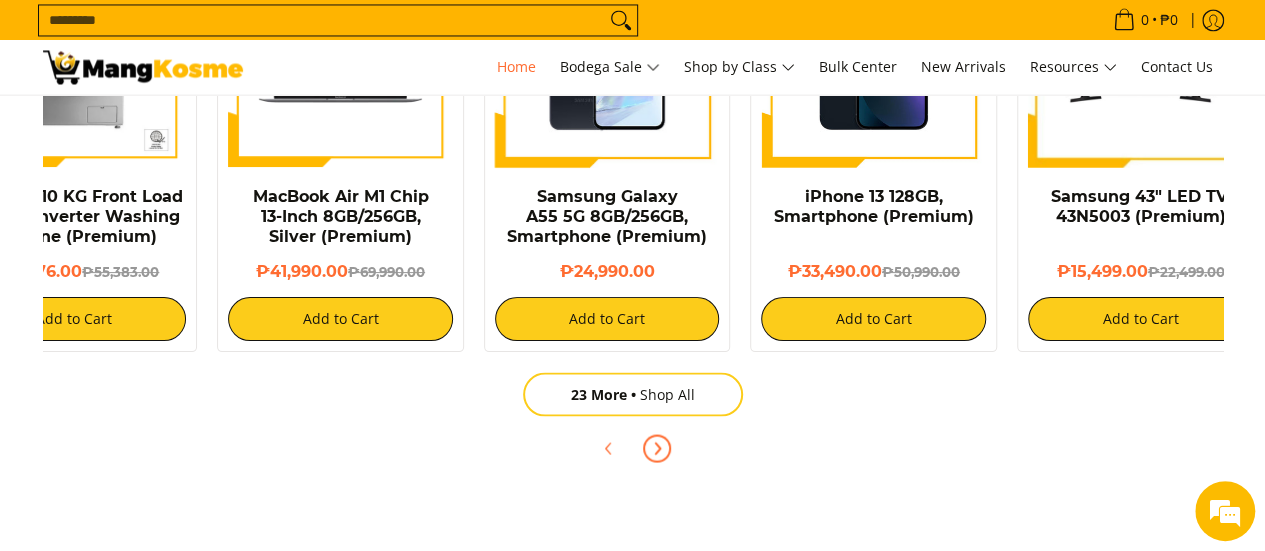 scroll, scrollTop: 0, scrollLeft: 0, axis: both 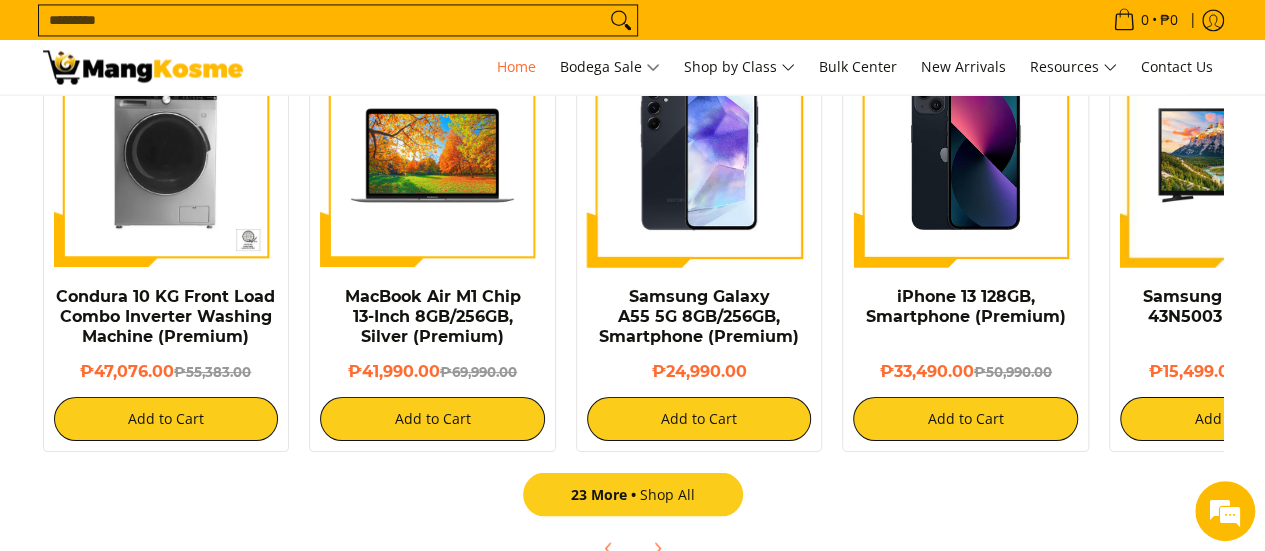 click on "23 More Shop All" at bounding box center [633, 494] 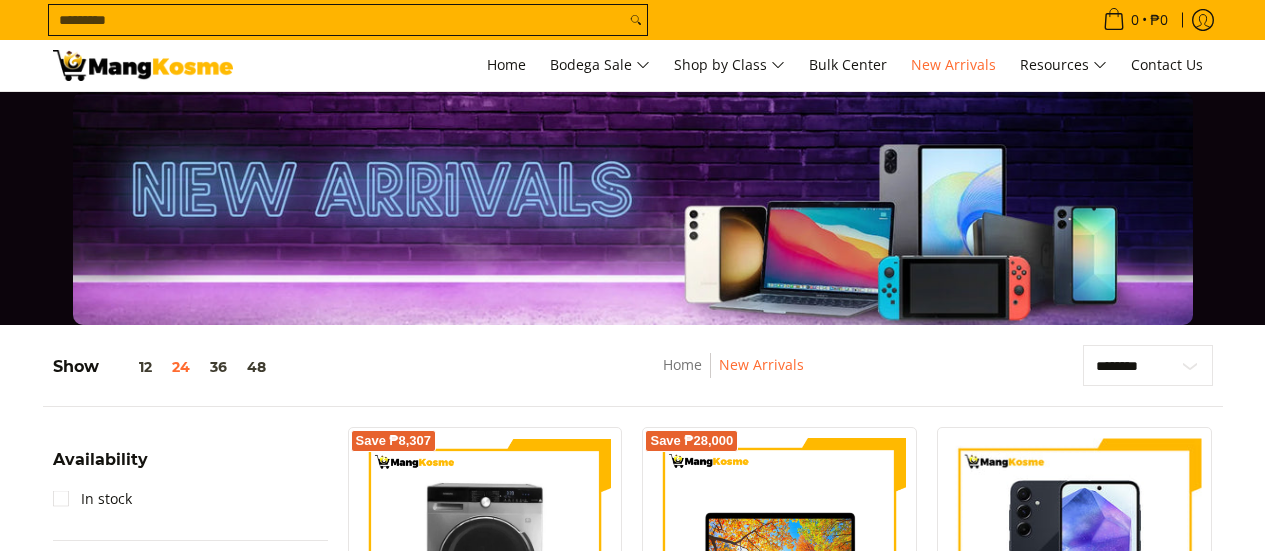 scroll, scrollTop: 600, scrollLeft: 0, axis: vertical 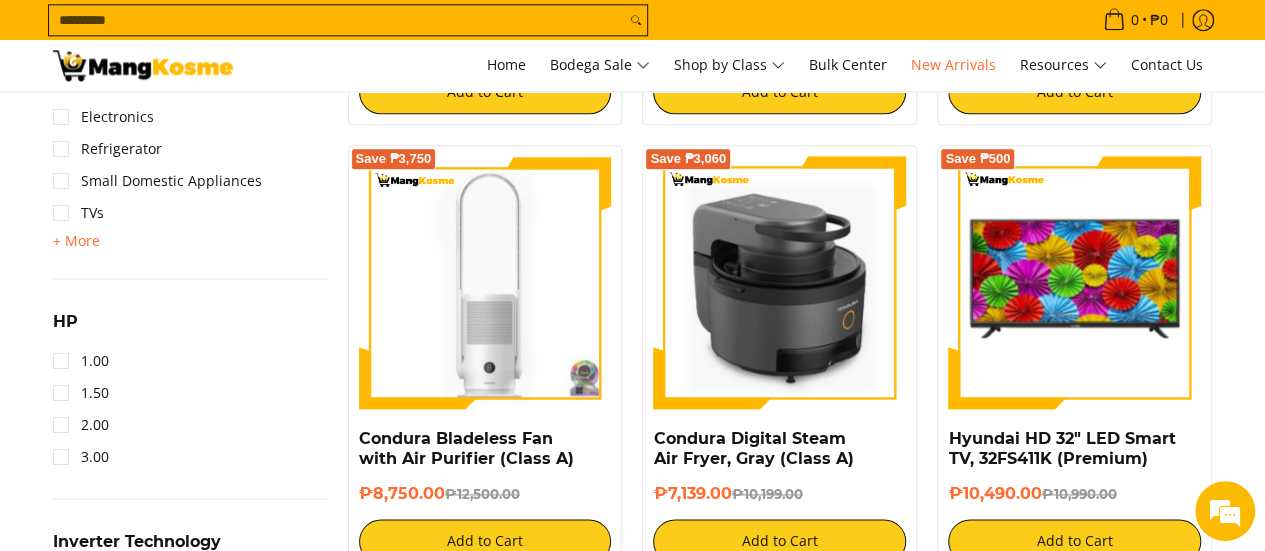 click at bounding box center [779, 282] 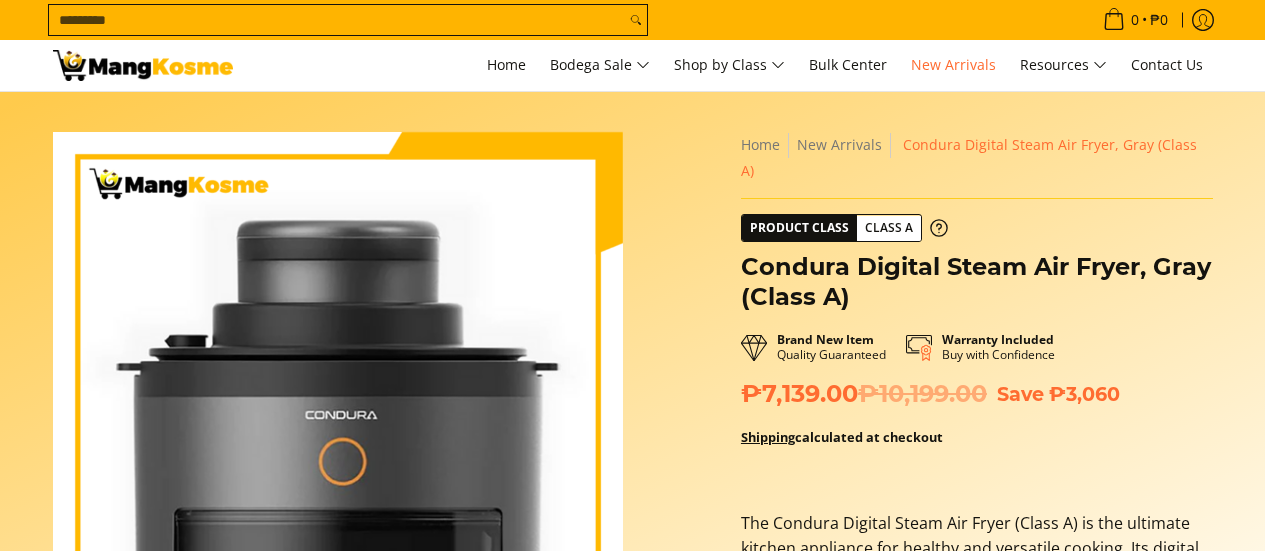scroll, scrollTop: 0, scrollLeft: 0, axis: both 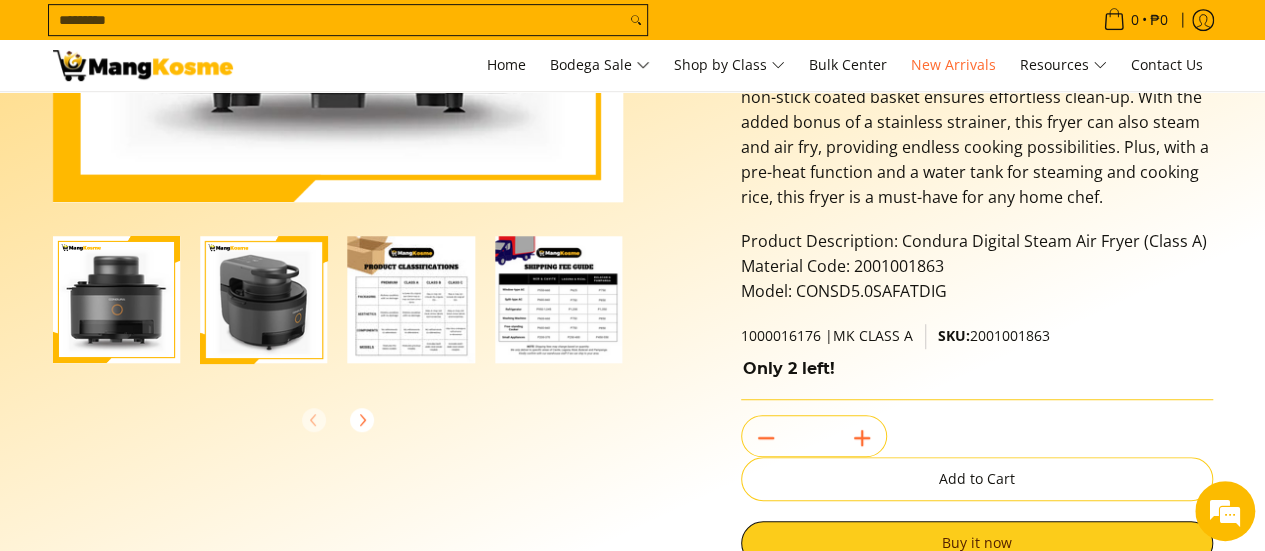 click at bounding box center (117, 300) 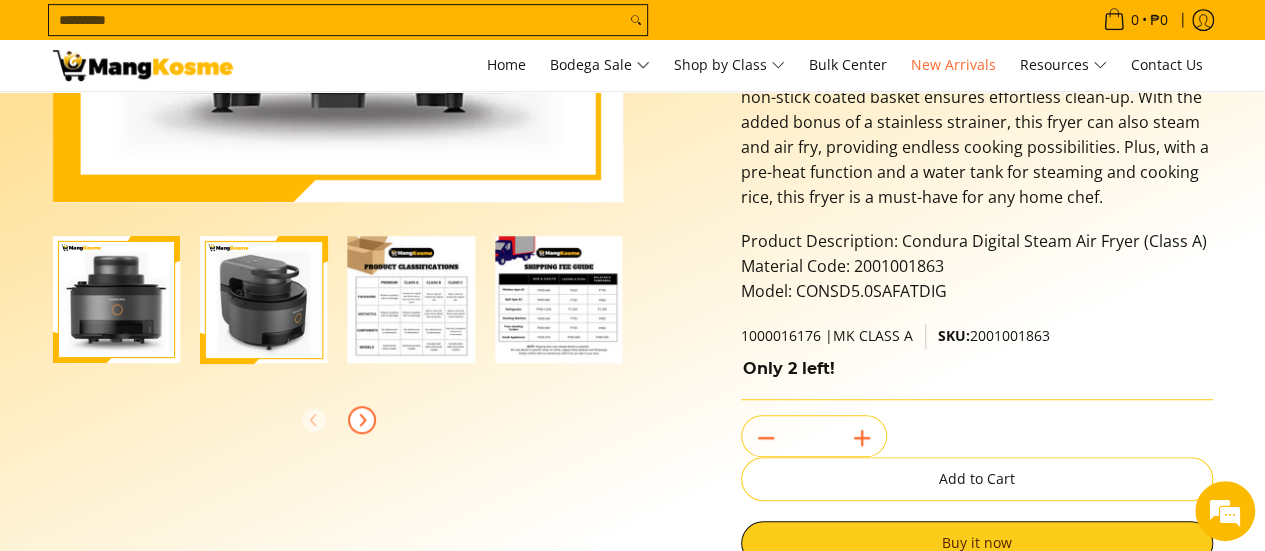 click at bounding box center [362, 420] 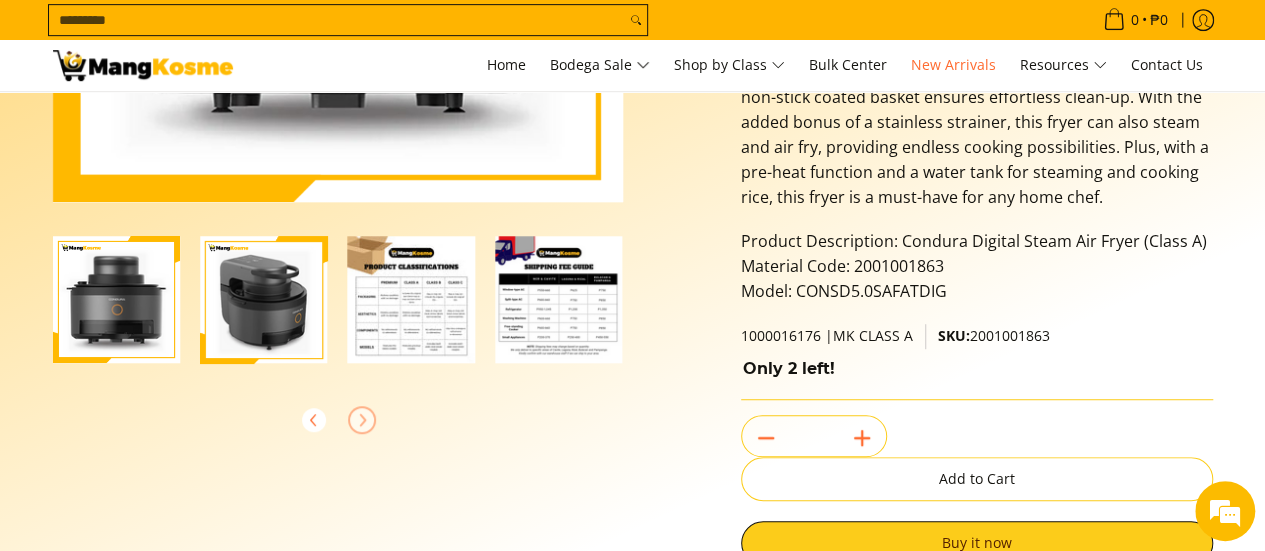 scroll, scrollTop: 0, scrollLeft: 147, axis: horizontal 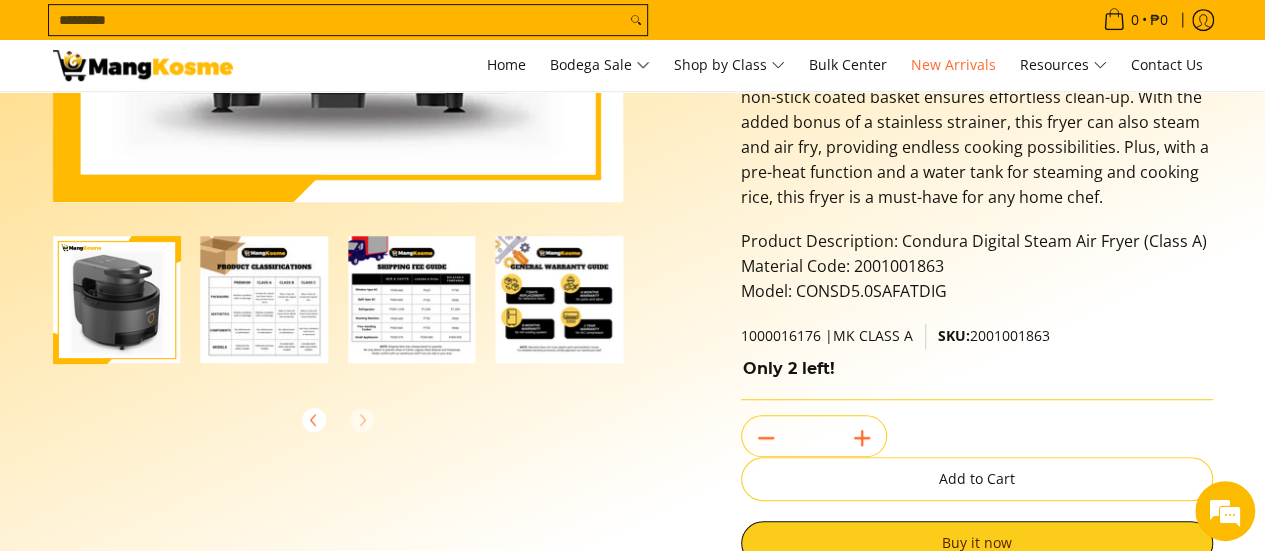 click on "Skip to Main Content
Enable zoom Disable zoom
Enable zoom Disable zoom
Enable zoom Disable zoom
Home New Arrivals
Condura Digital Steam Air Fryer, Gray (Class A)" at bounding box center (632, 327) 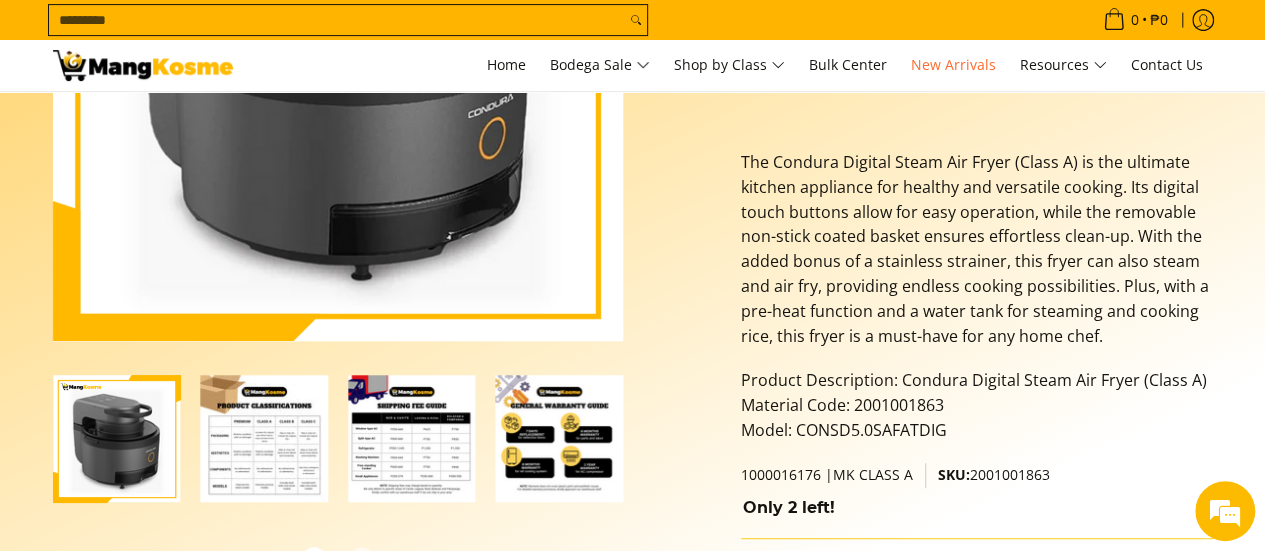 scroll, scrollTop: 100, scrollLeft: 0, axis: vertical 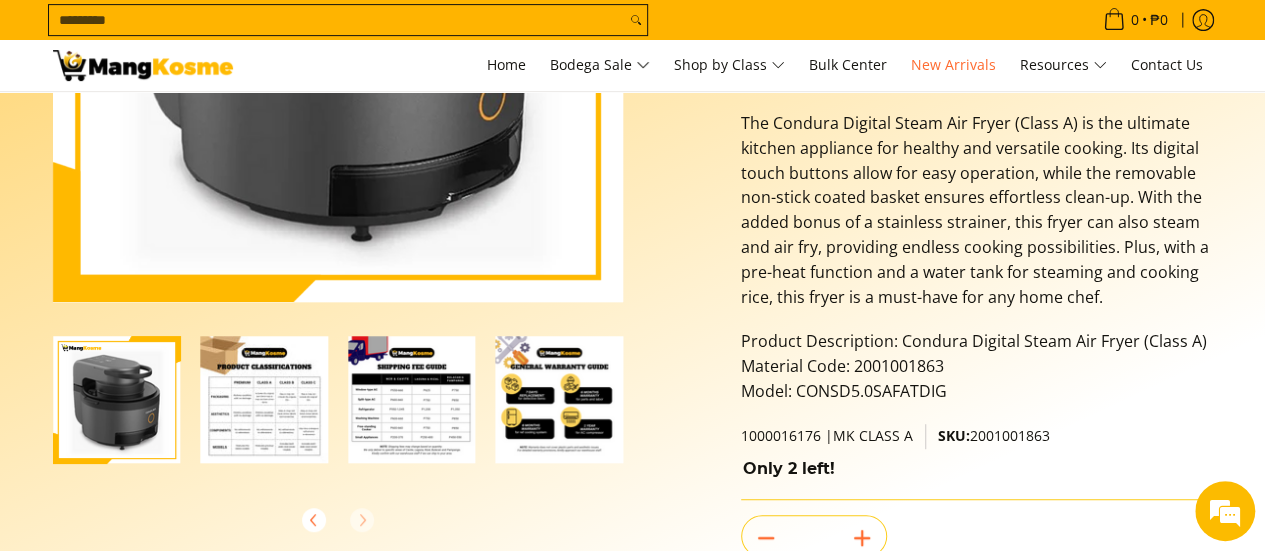 click at bounding box center (265, 400) 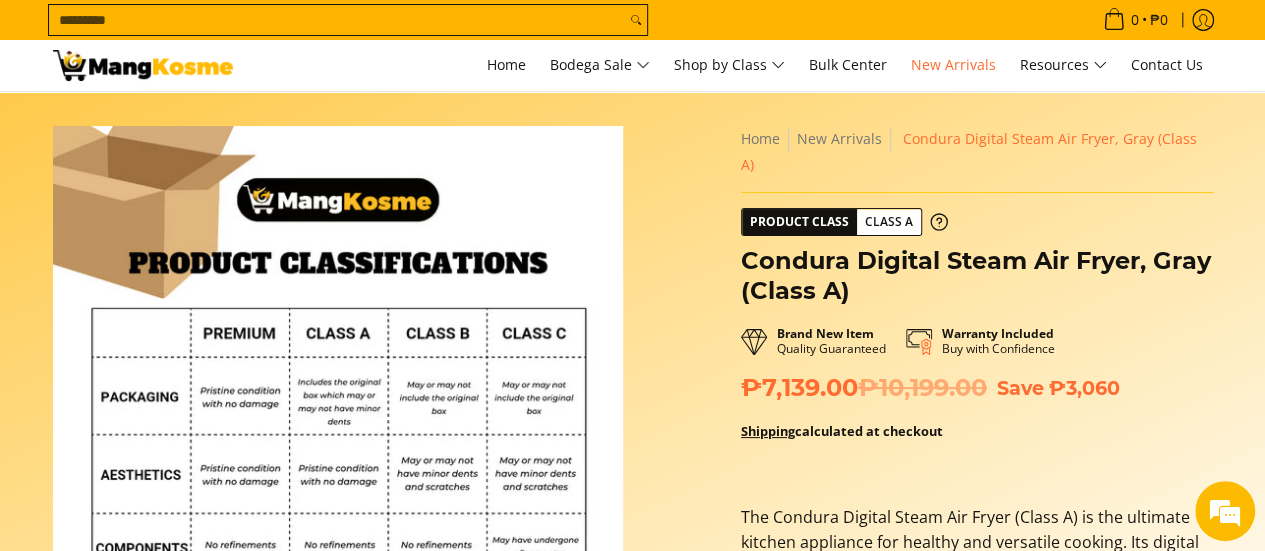 scroll, scrollTop: 0, scrollLeft: 0, axis: both 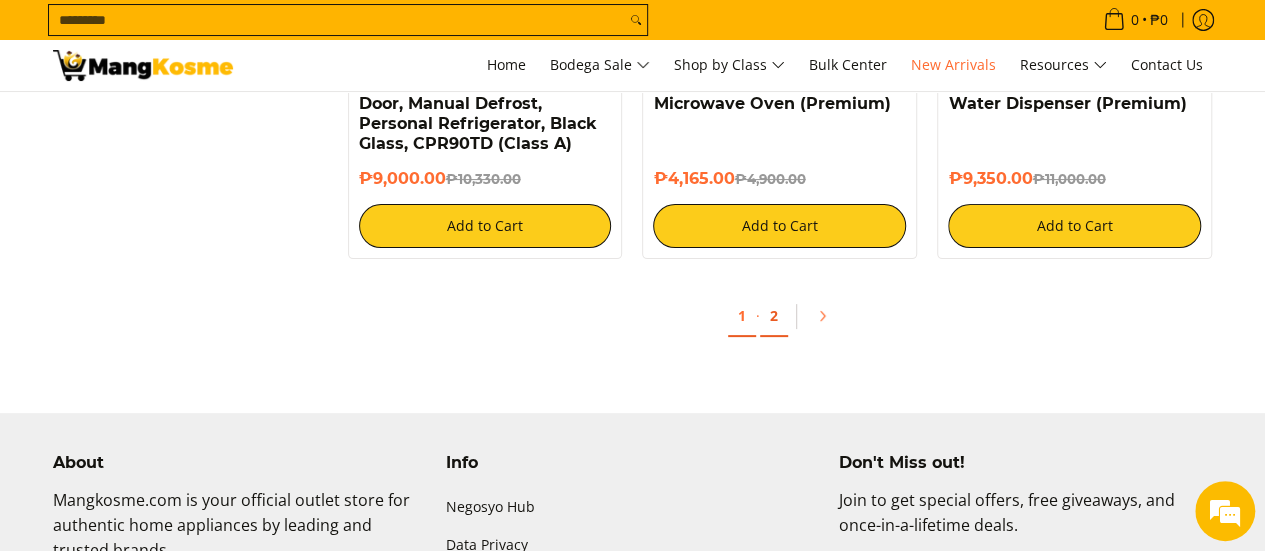 click on "2" at bounding box center [774, 316] 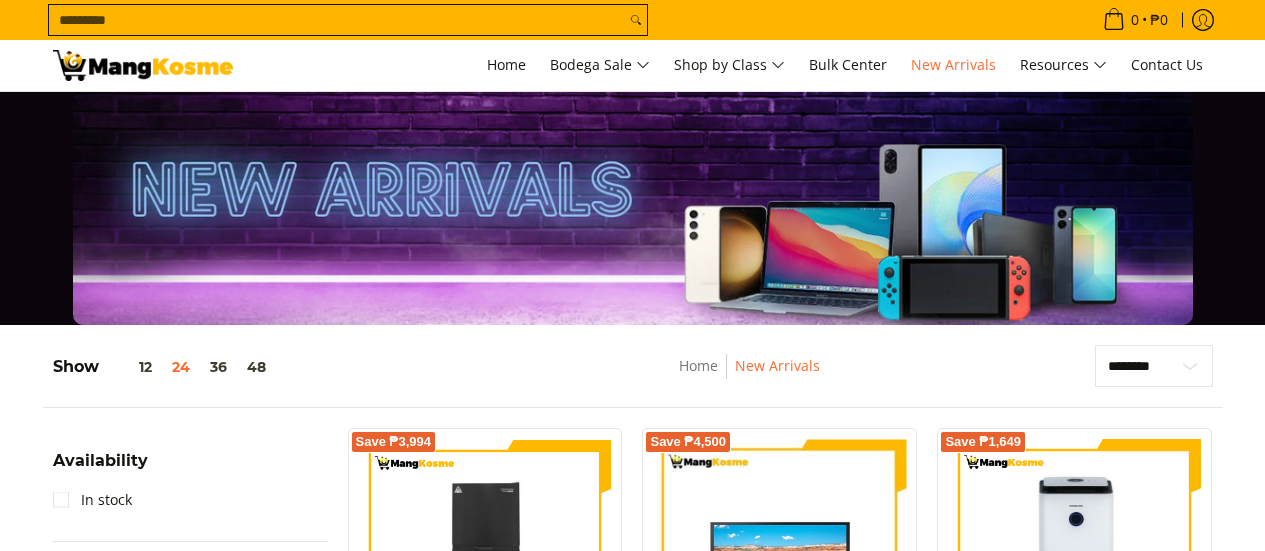 scroll, scrollTop: 53, scrollLeft: 0, axis: vertical 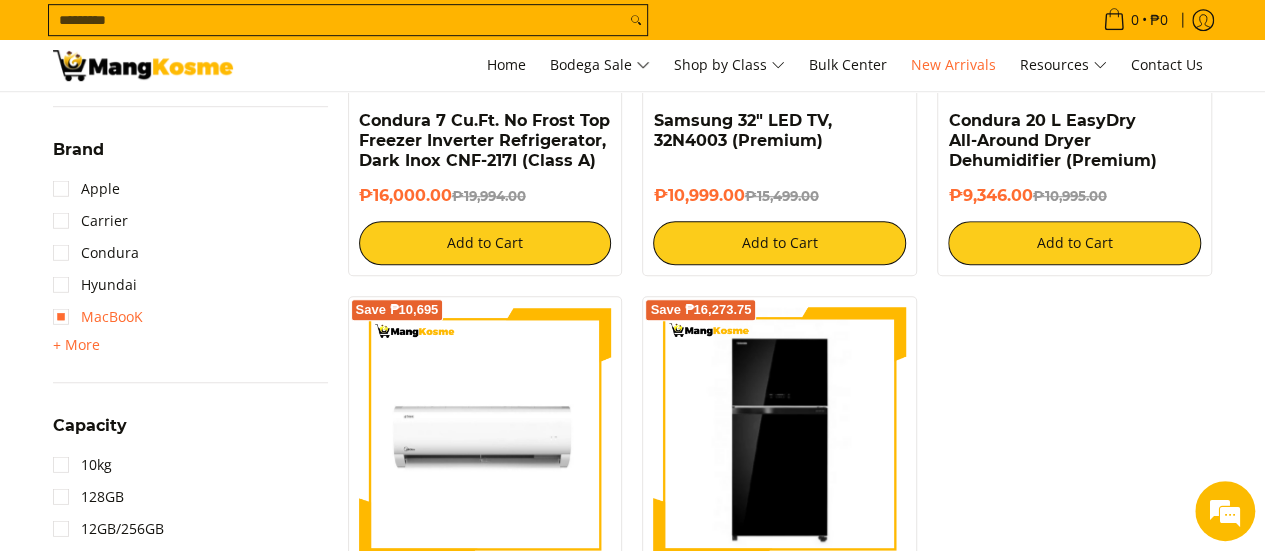 click on "MacBooK" at bounding box center [98, 317] 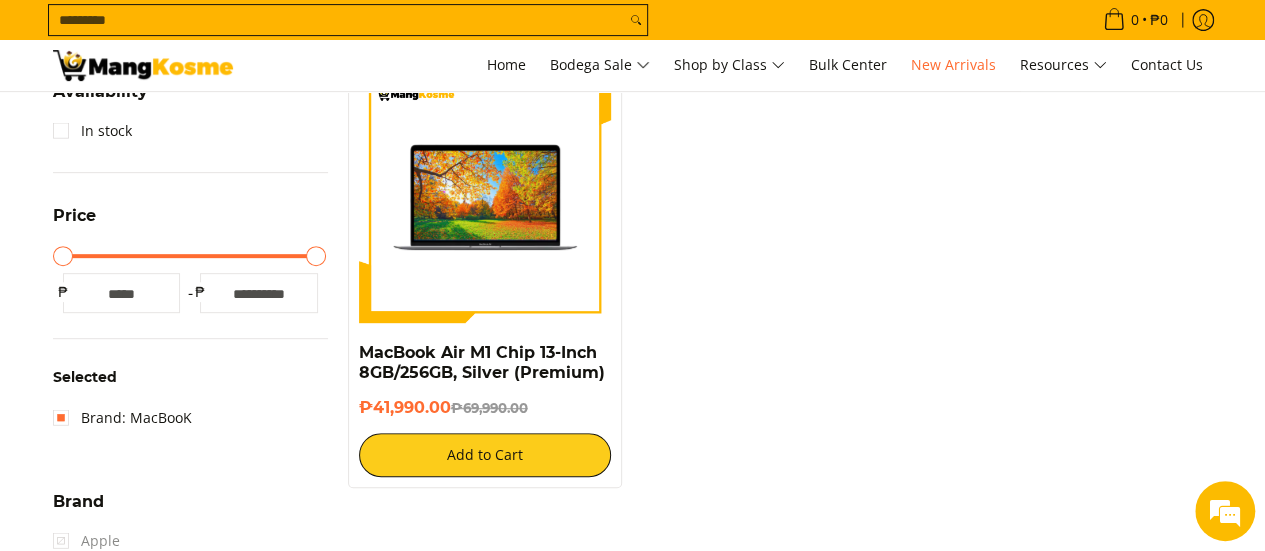 scroll, scrollTop: 554, scrollLeft: 0, axis: vertical 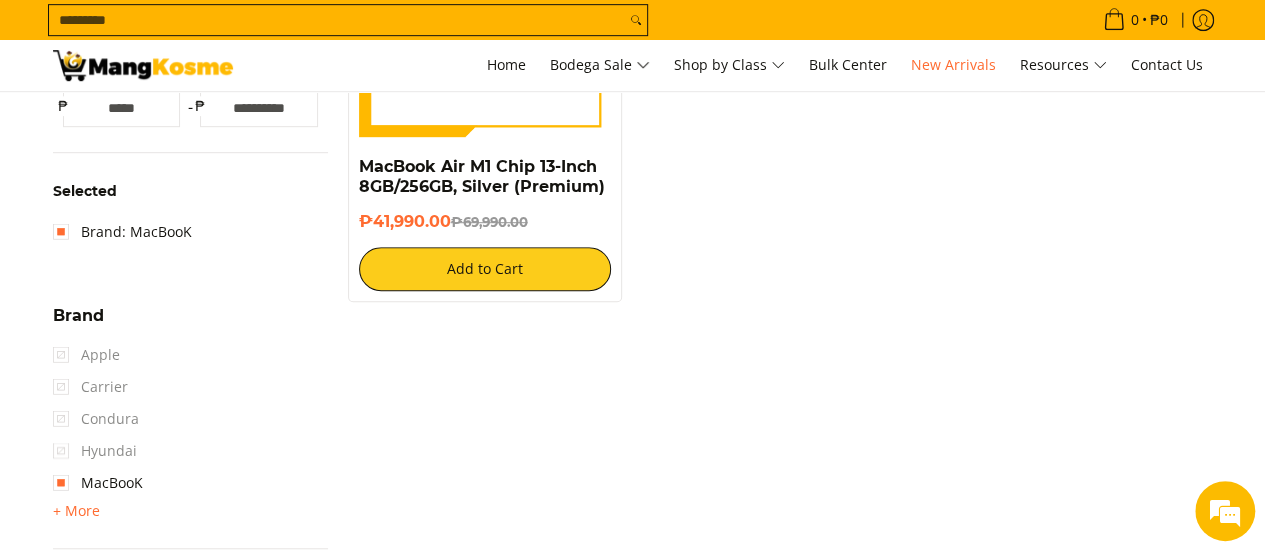click on "Apple" at bounding box center (190, 355) 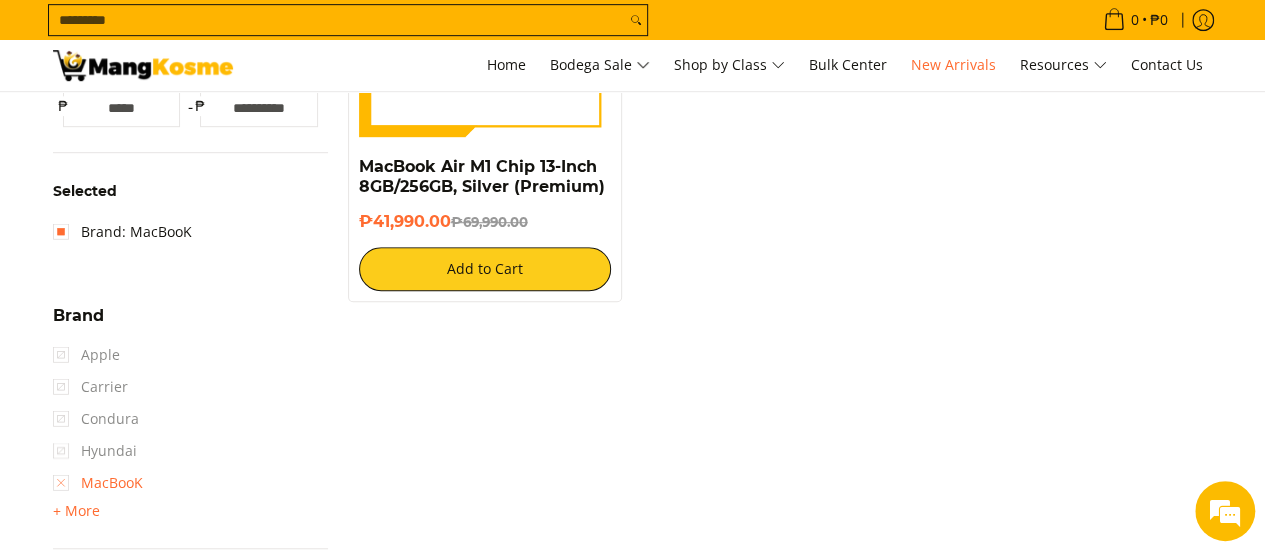 click on "MacBooK" at bounding box center [98, 483] 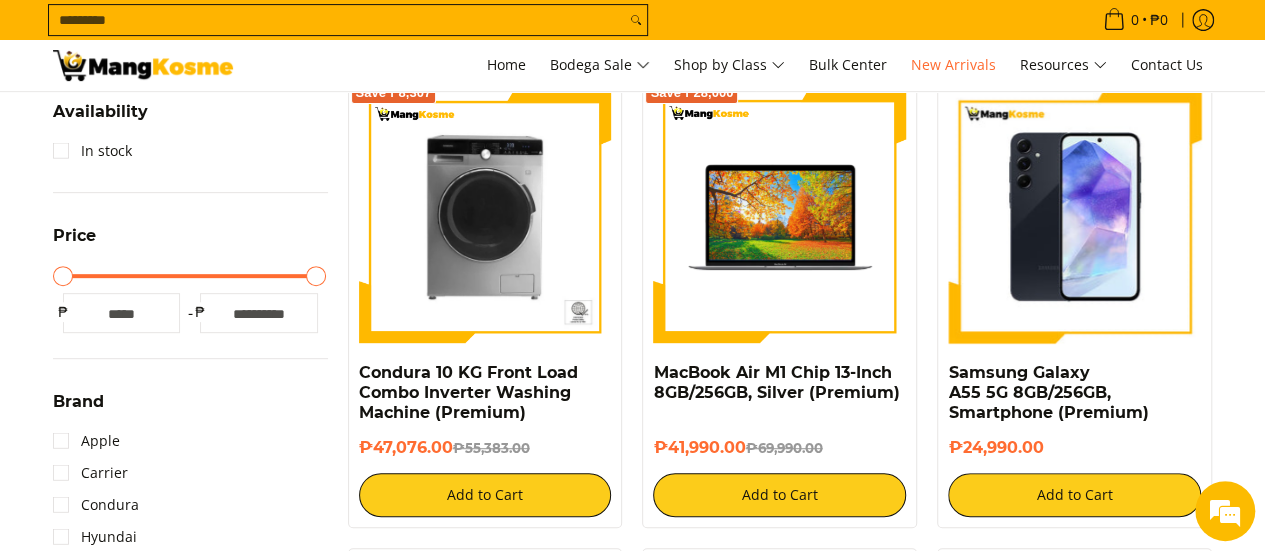 scroll, scrollTop: 454, scrollLeft: 0, axis: vertical 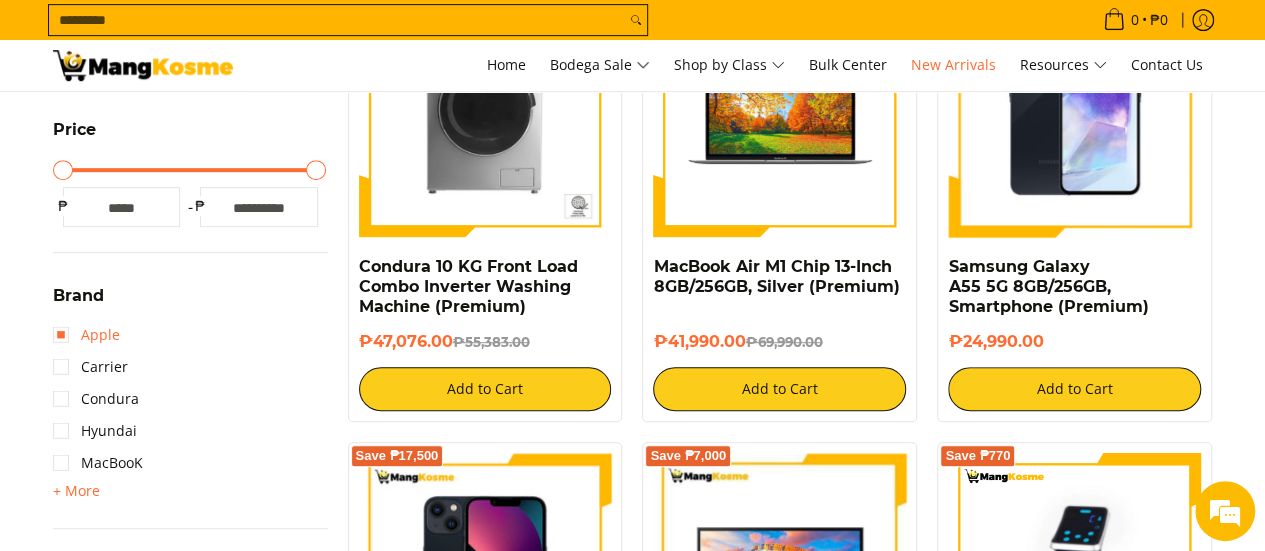 click on "Apple" at bounding box center [86, 335] 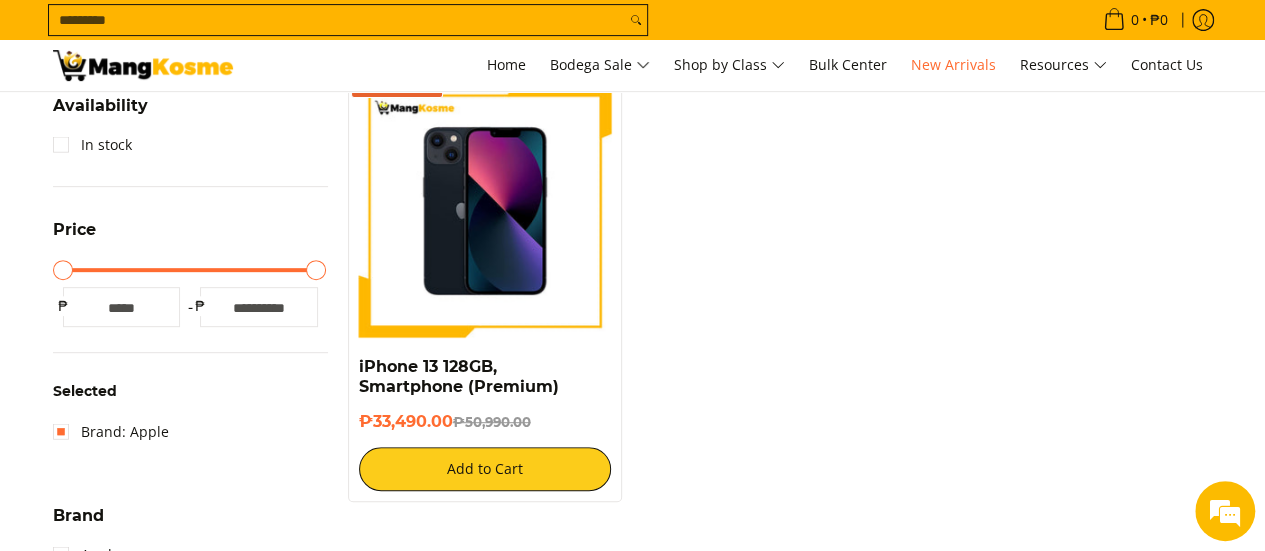 scroll, scrollTop: 554, scrollLeft: 0, axis: vertical 